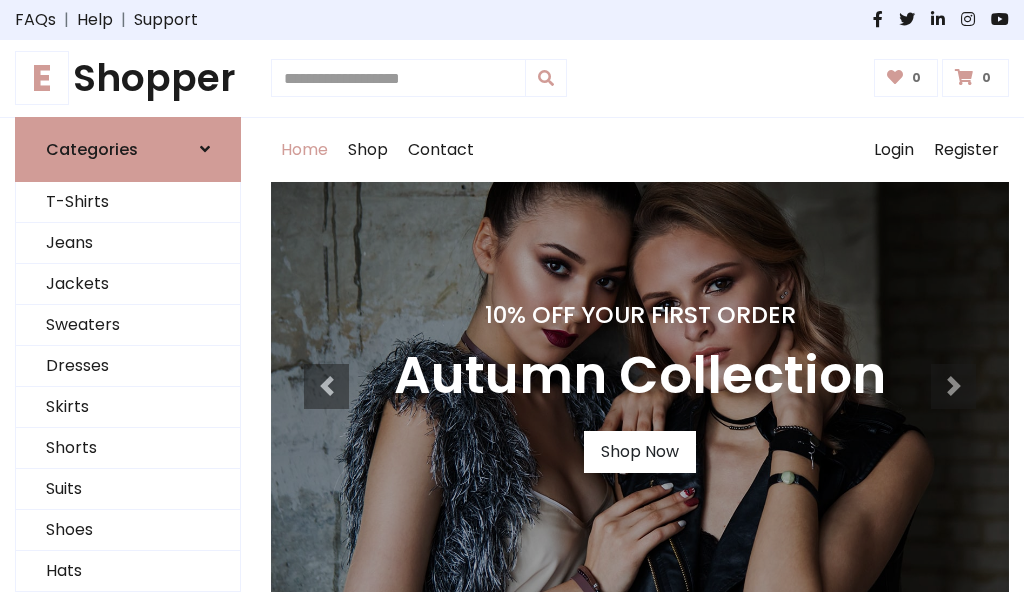 scroll, scrollTop: 0, scrollLeft: 0, axis: both 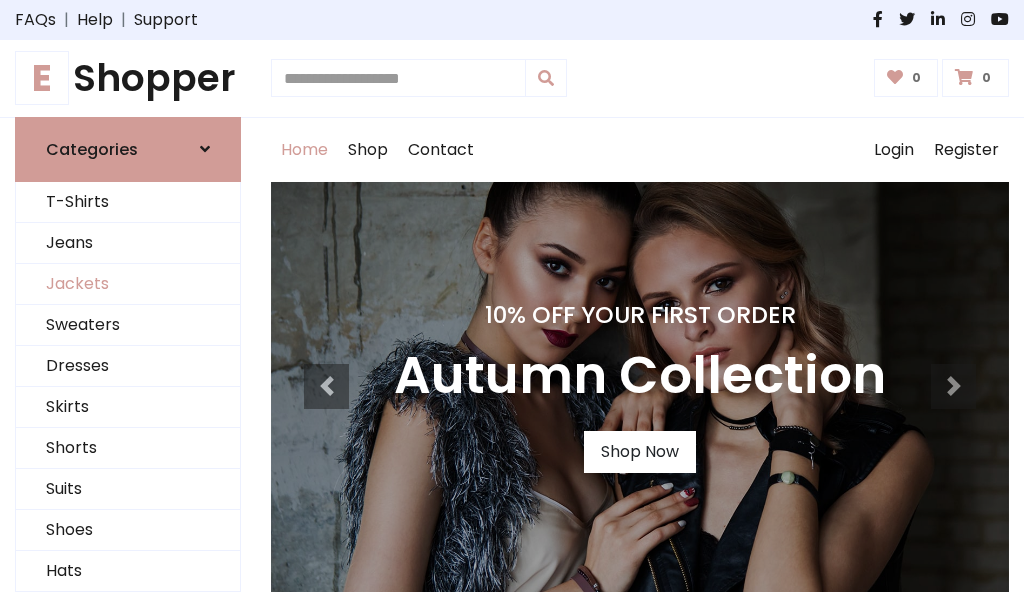 click on "Jackets" at bounding box center [128, 284] 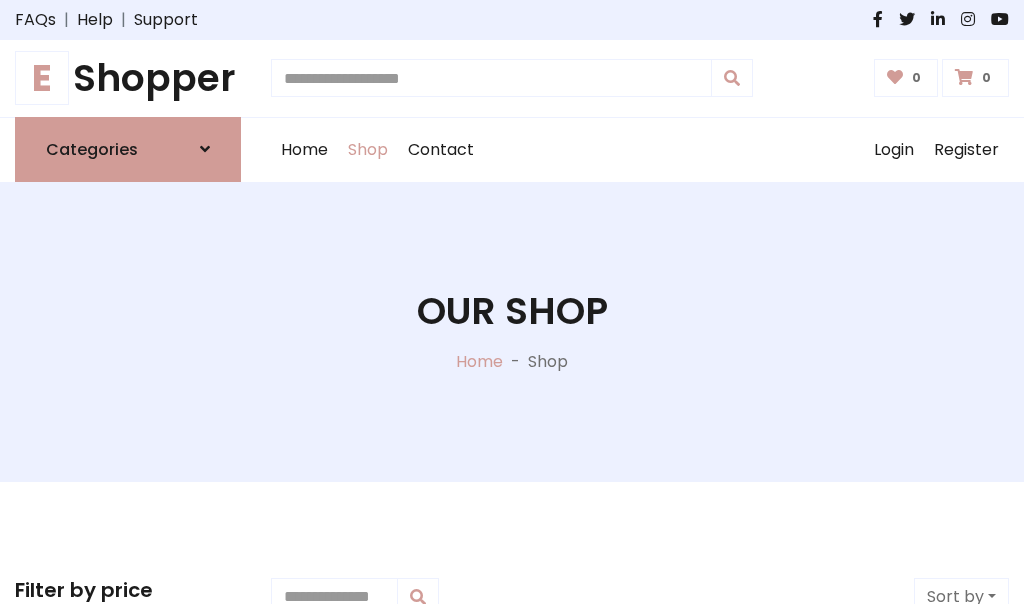 scroll, scrollTop: 904, scrollLeft: 0, axis: vertical 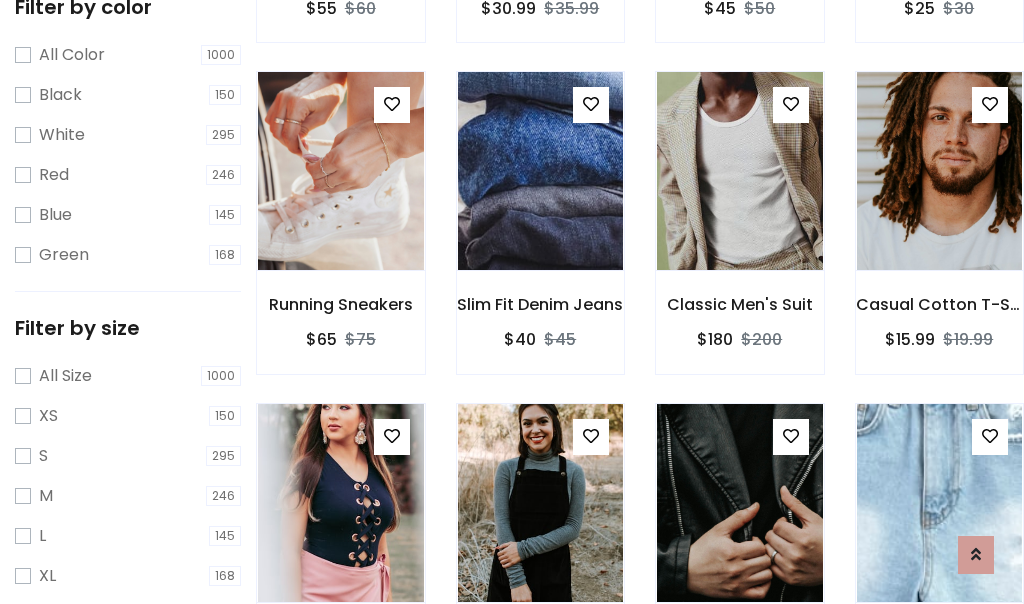 click at bounding box center [340, -160] 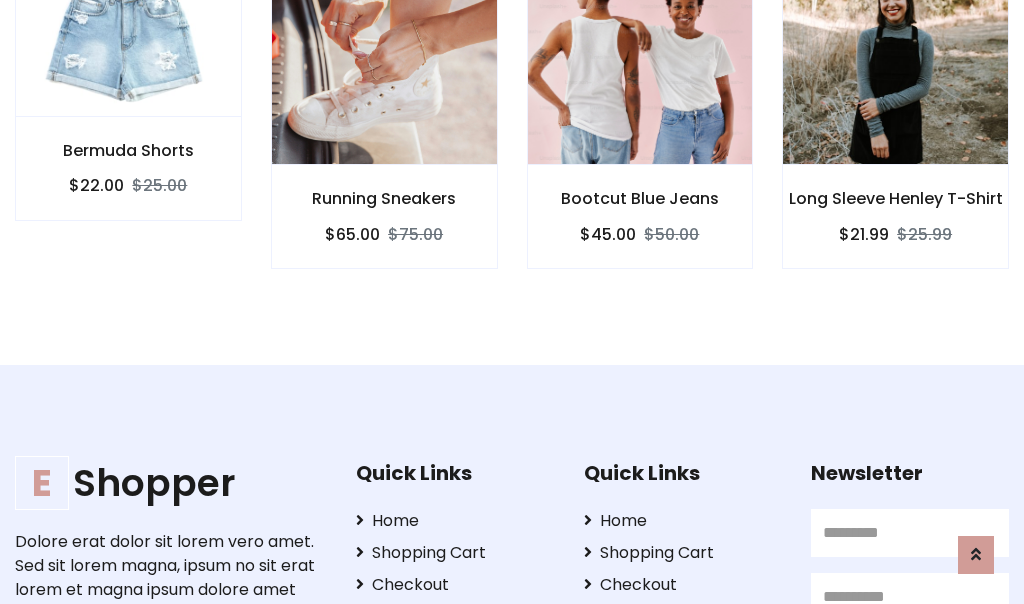scroll, scrollTop: 0, scrollLeft: 0, axis: both 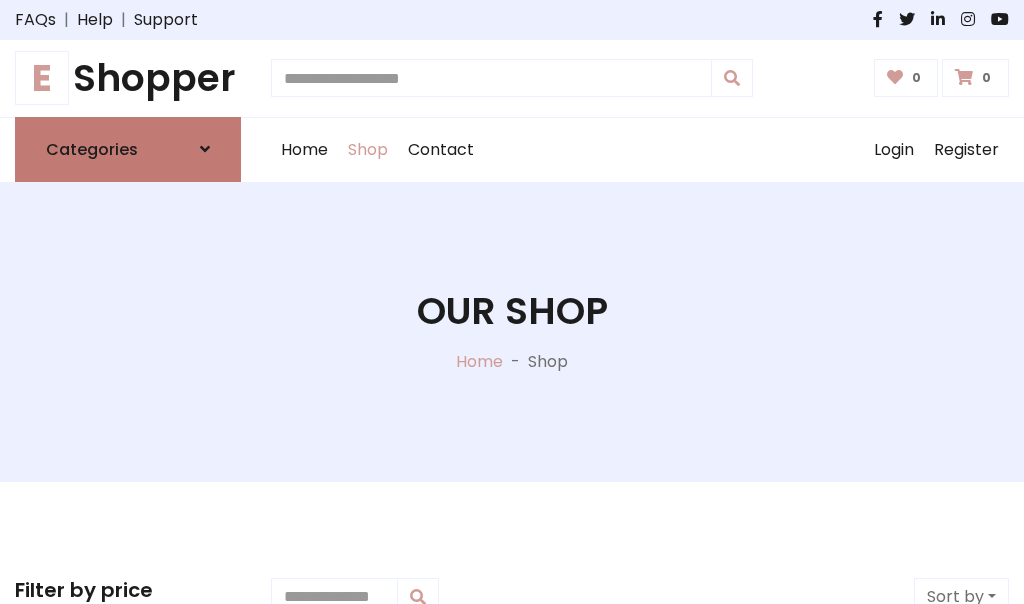 click on "Categories" at bounding box center [92, 149] 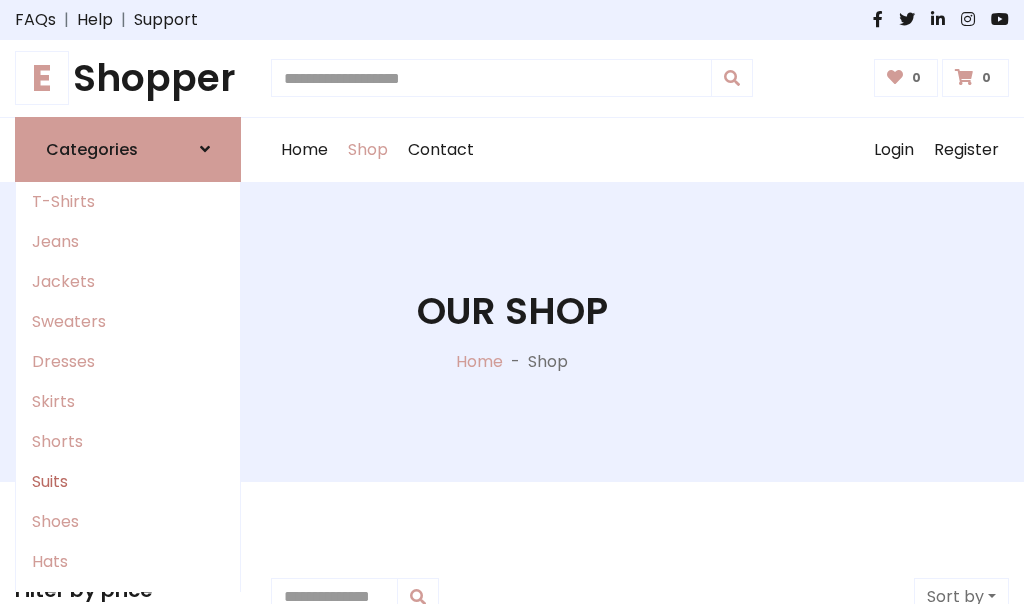 click on "Suits" at bounding box center [128, 482] 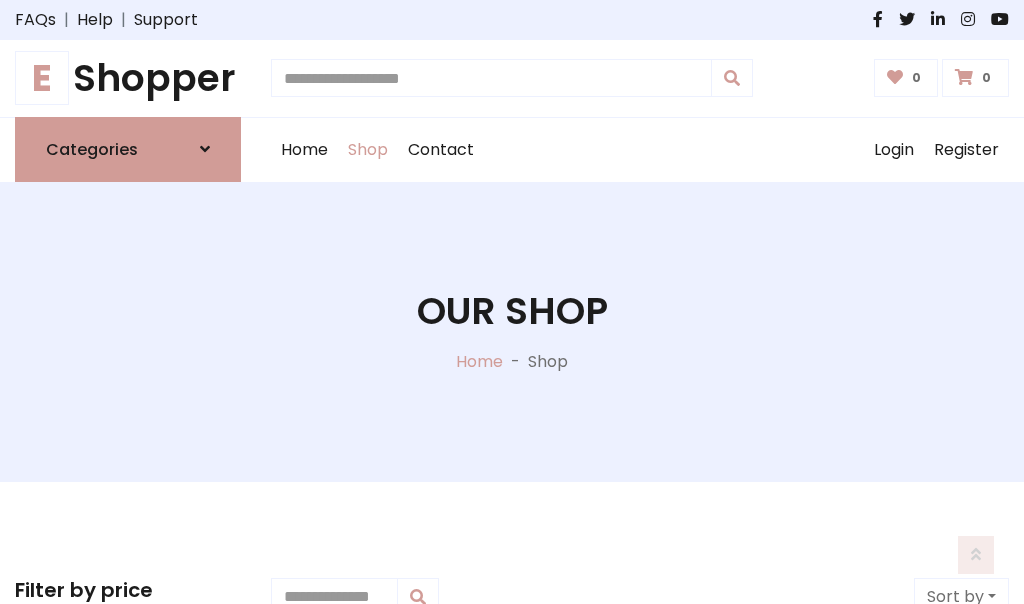 scroll, scrollTop: 1445, scrollLeft: 0, axis: vertical 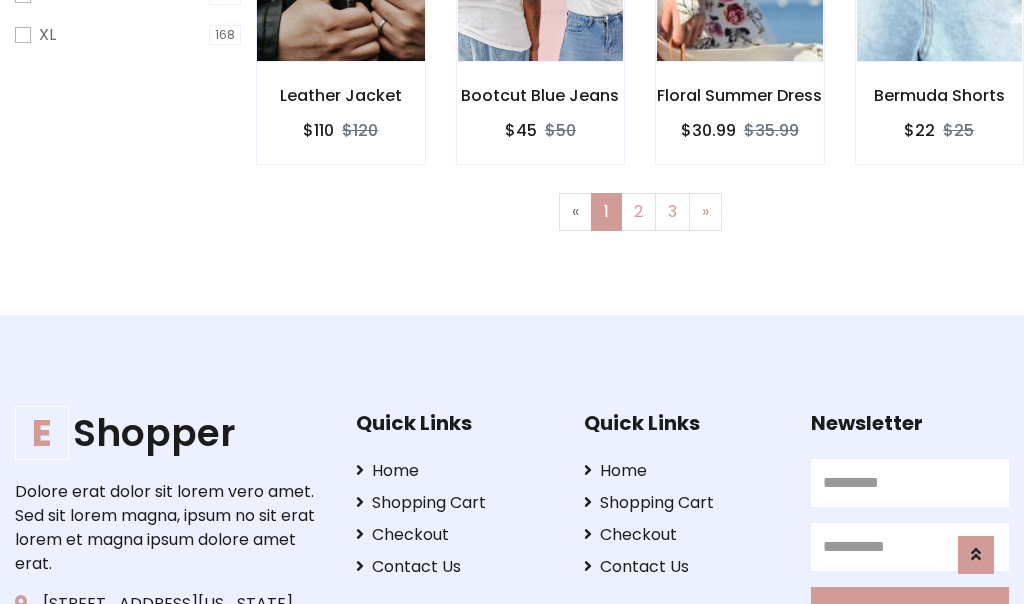 click at bounding box center [340, -38] 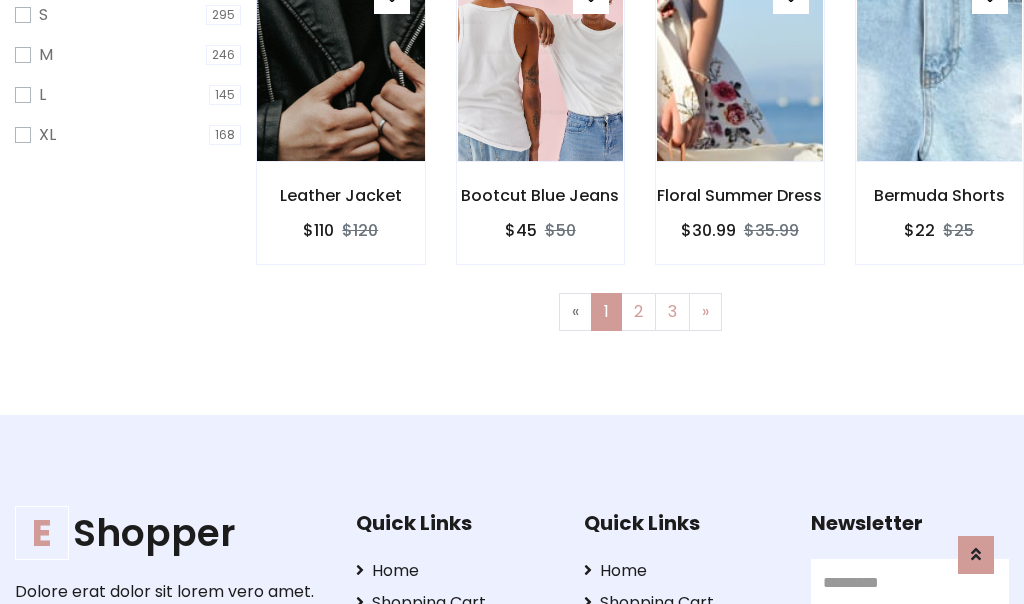 scroll, scrollTop: 100, scrollLeft: 0, axis: vertical 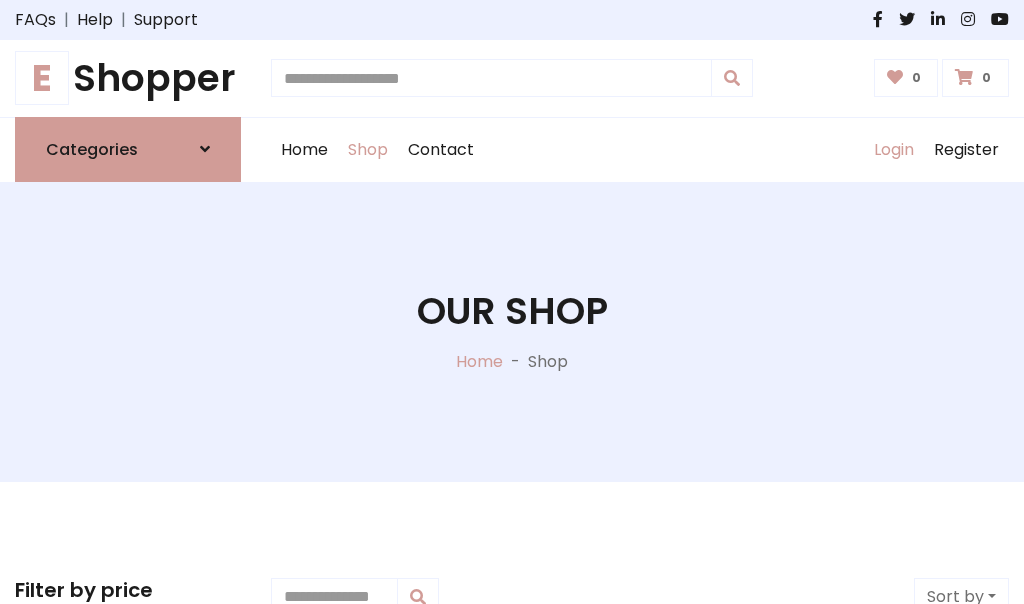 click on "Login" at bounding box center (894, 150) 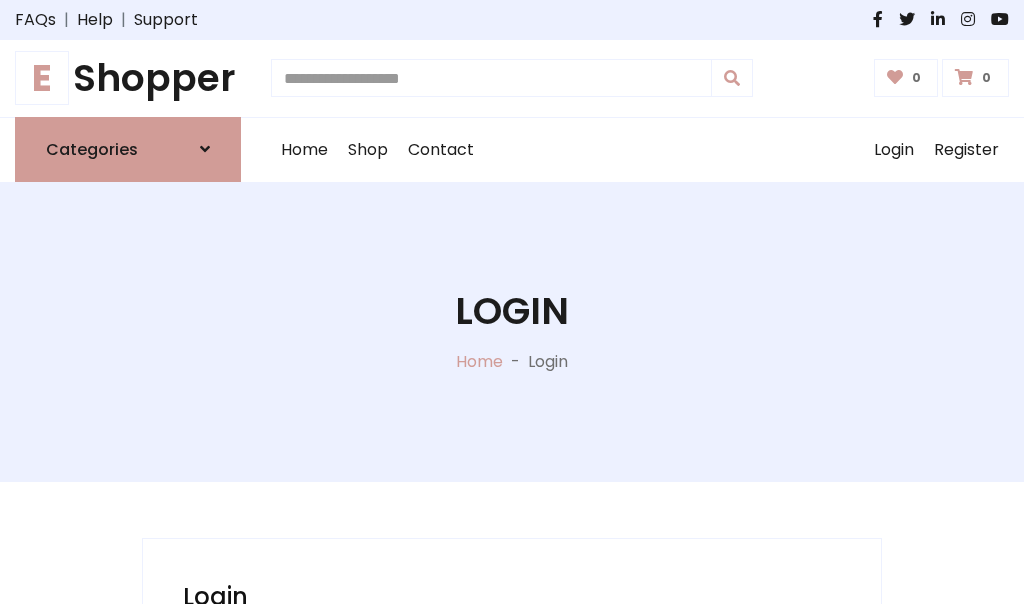scroll, scrollTop: 0, scrollLeft: 0, axis: both 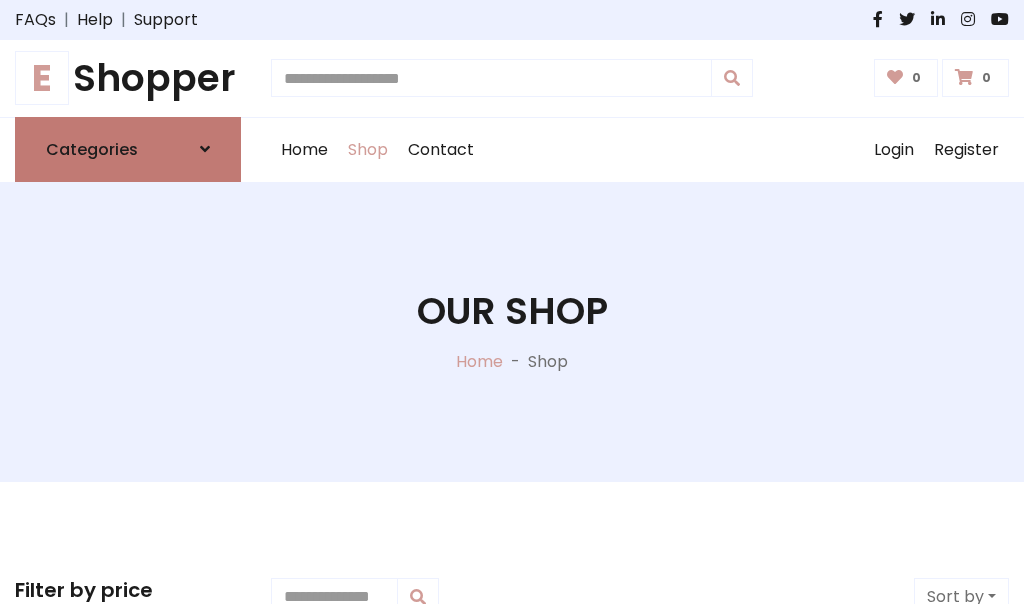 click at bounding box center [205, 149] 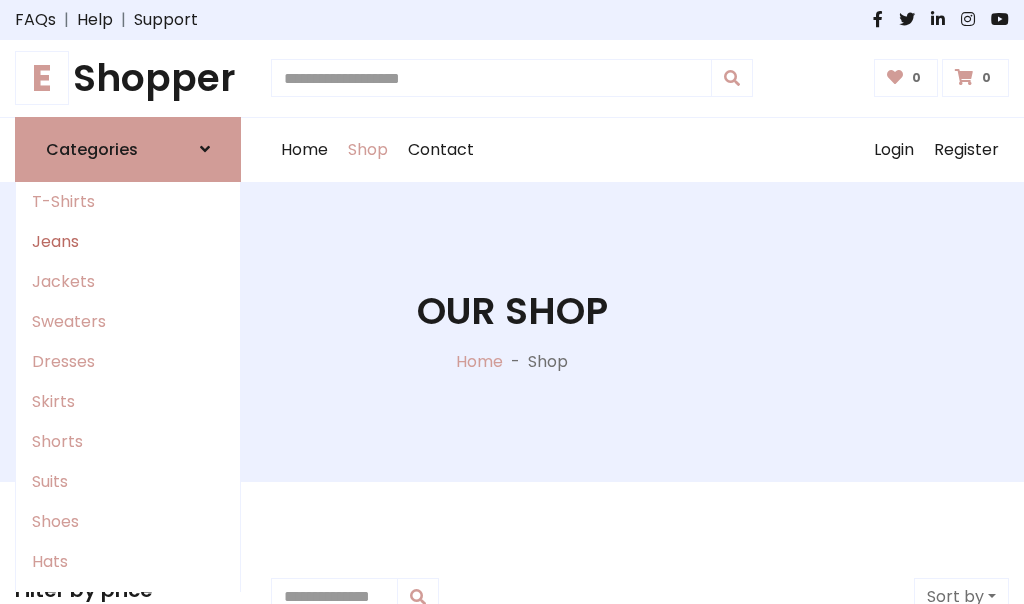 click on "Jeans" at bounding box center (128, 242) 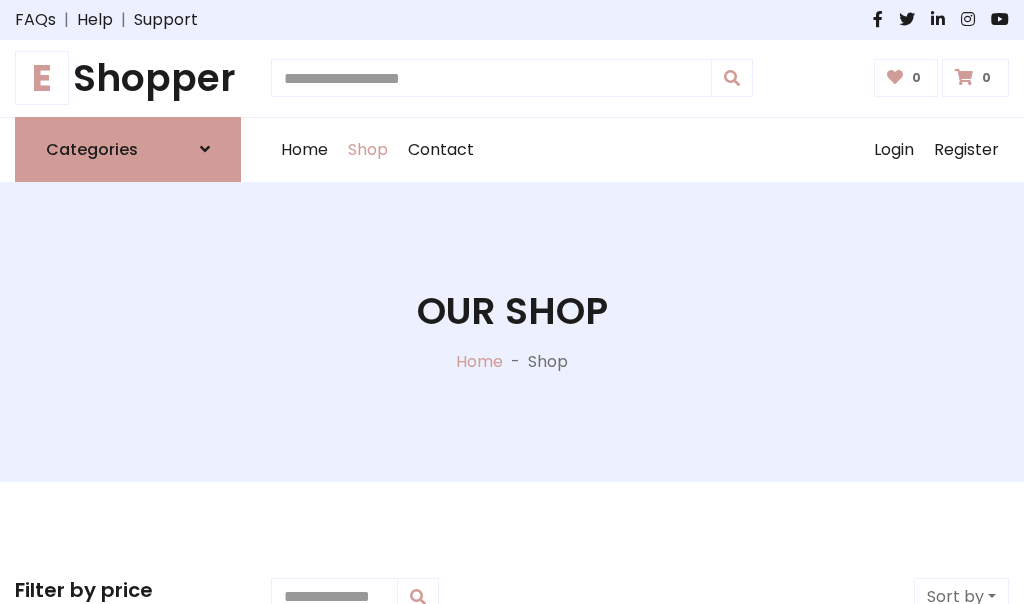 scroll, scrollTop: 0, scrollLeft: 0, axis: both 